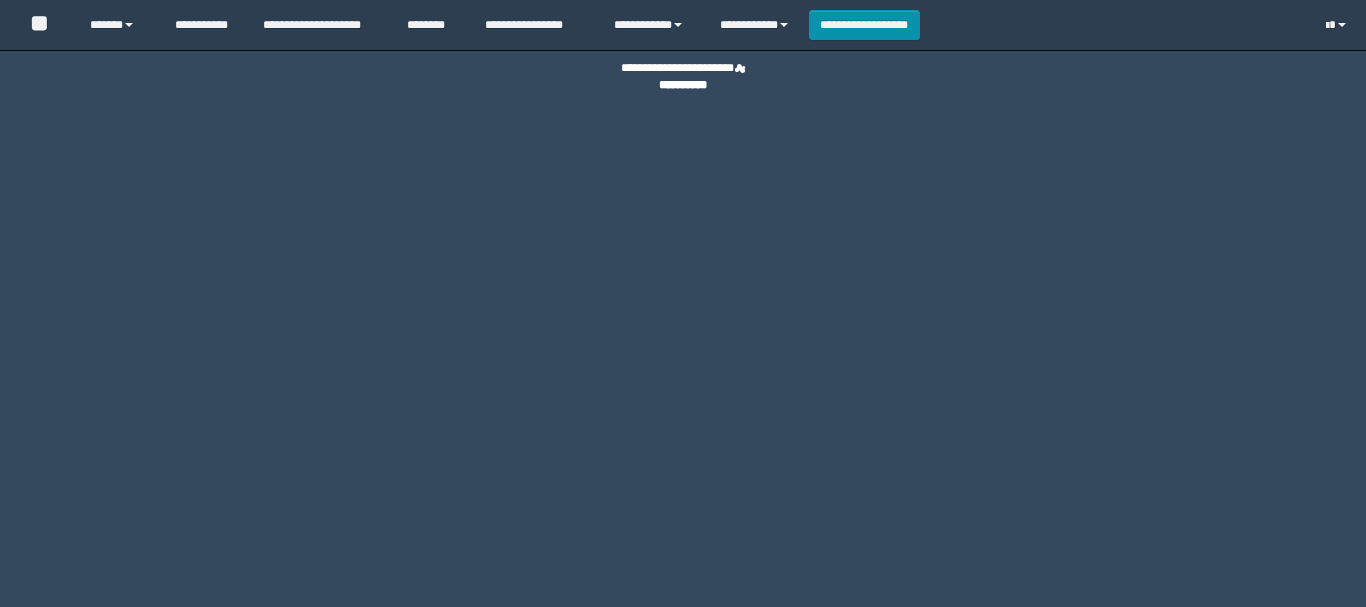 scroll, scrollTop: 0, scrollLeft: 0, axis: both 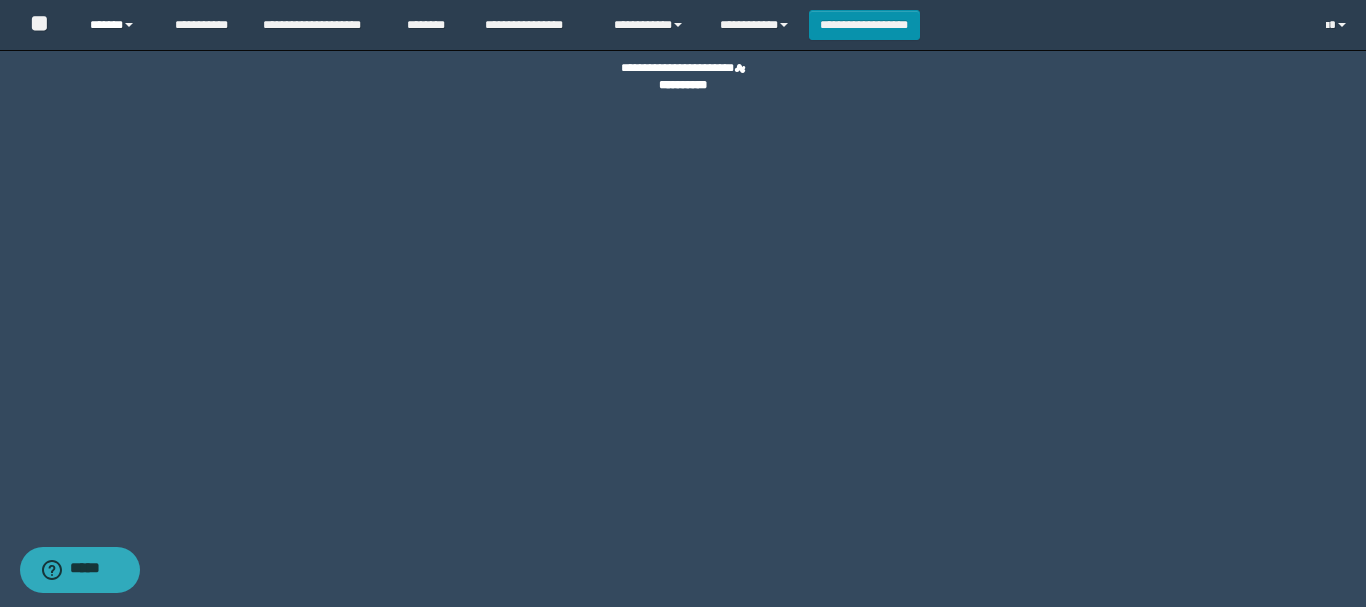 click on "******" at bounding box center (117, 25) 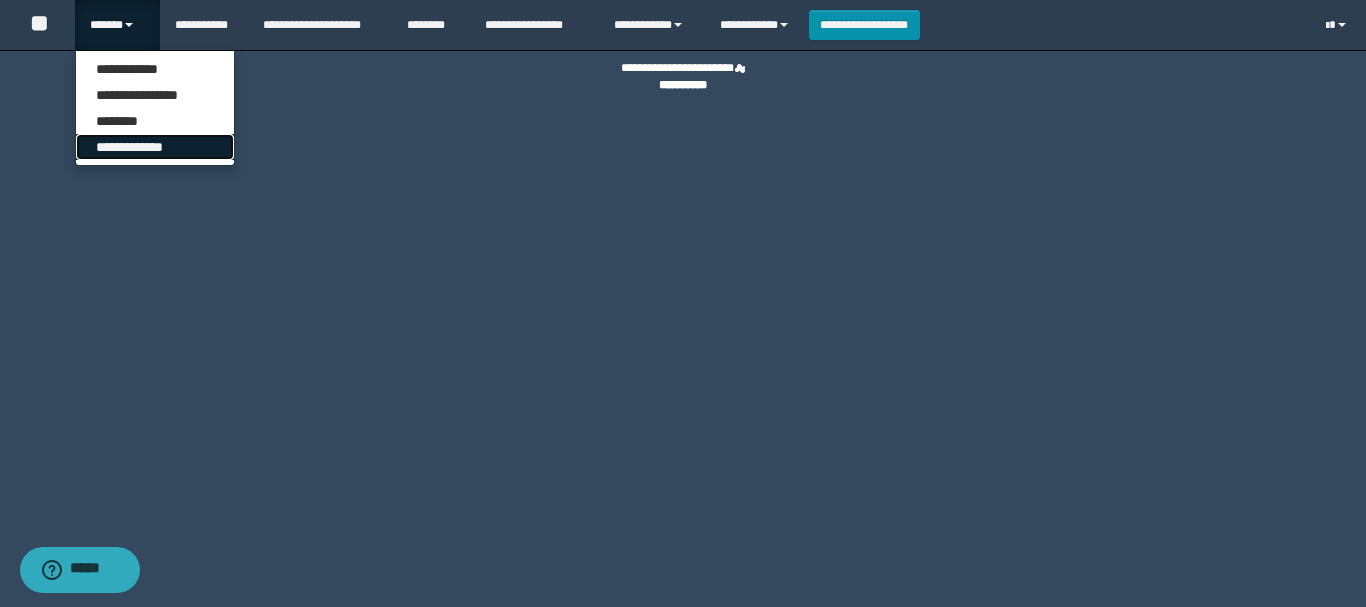 click on "**********" at bounding box center [155, 147] 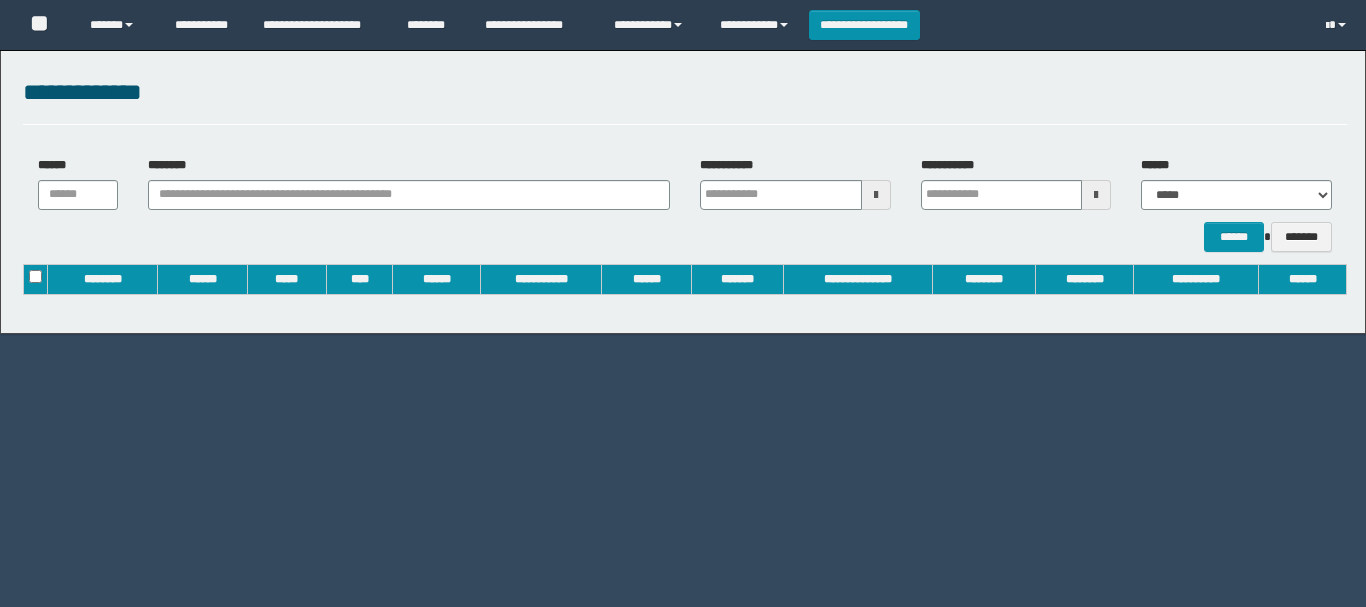 scroll, scrollTop: 0, scrollLeft: 0, axis: both 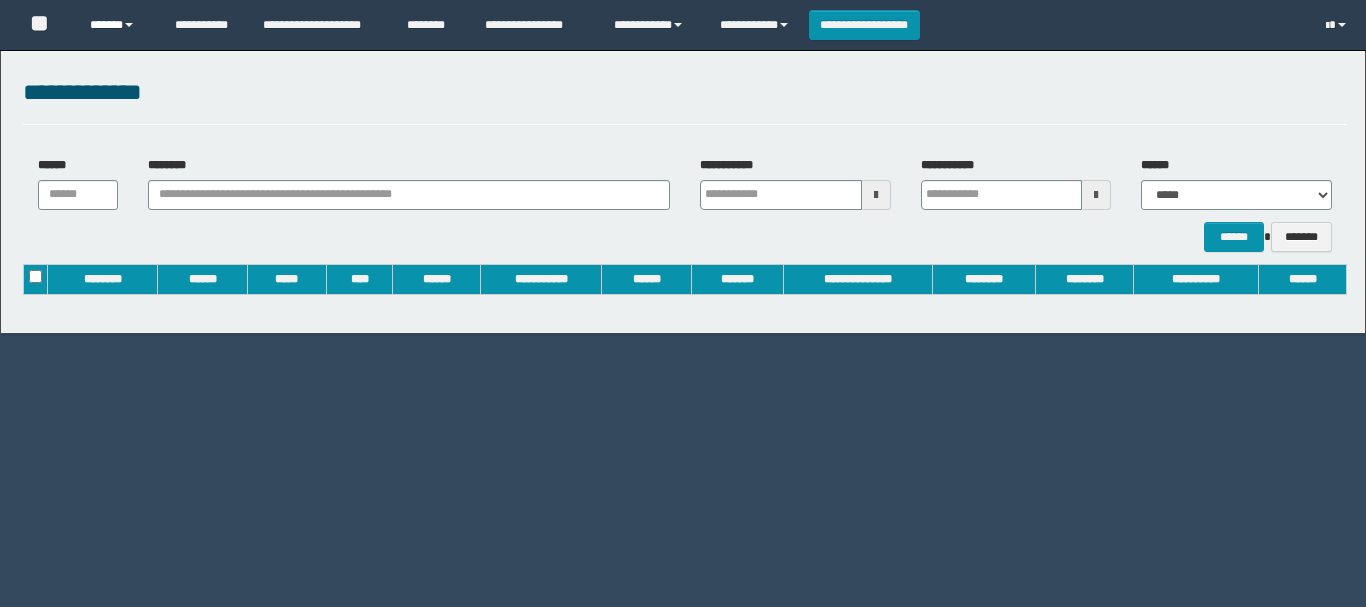 click on "******" at bounding box center (117, 25) 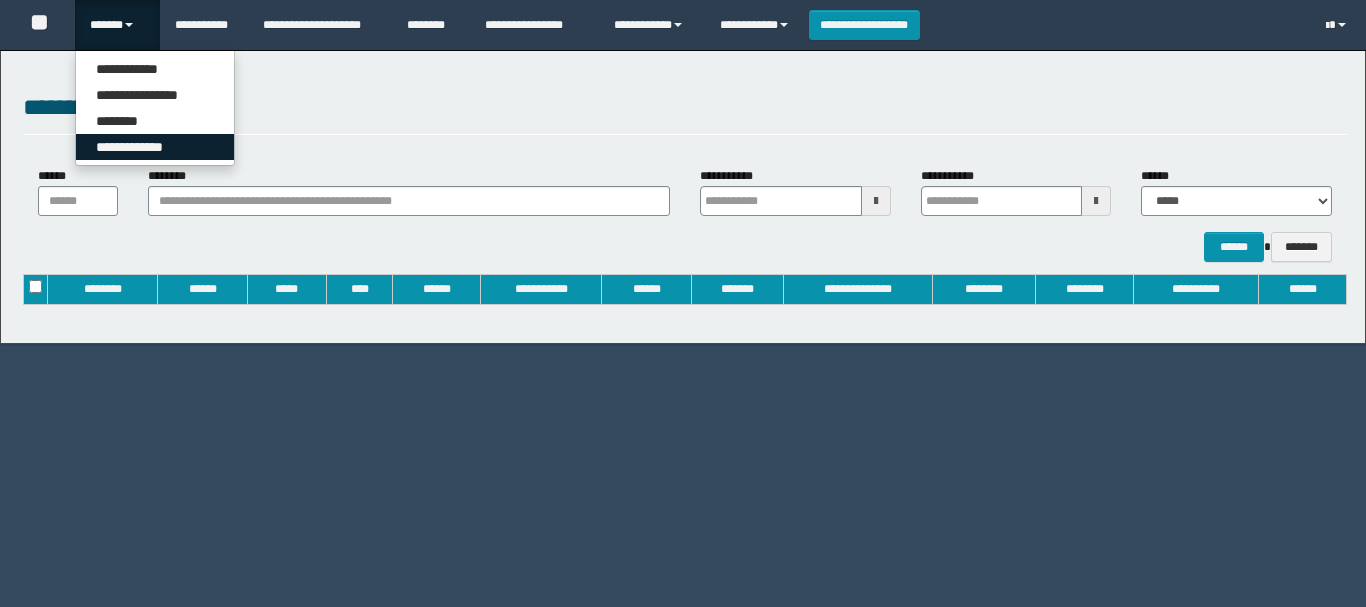 click on "**********" at bounding box center [155, 147] 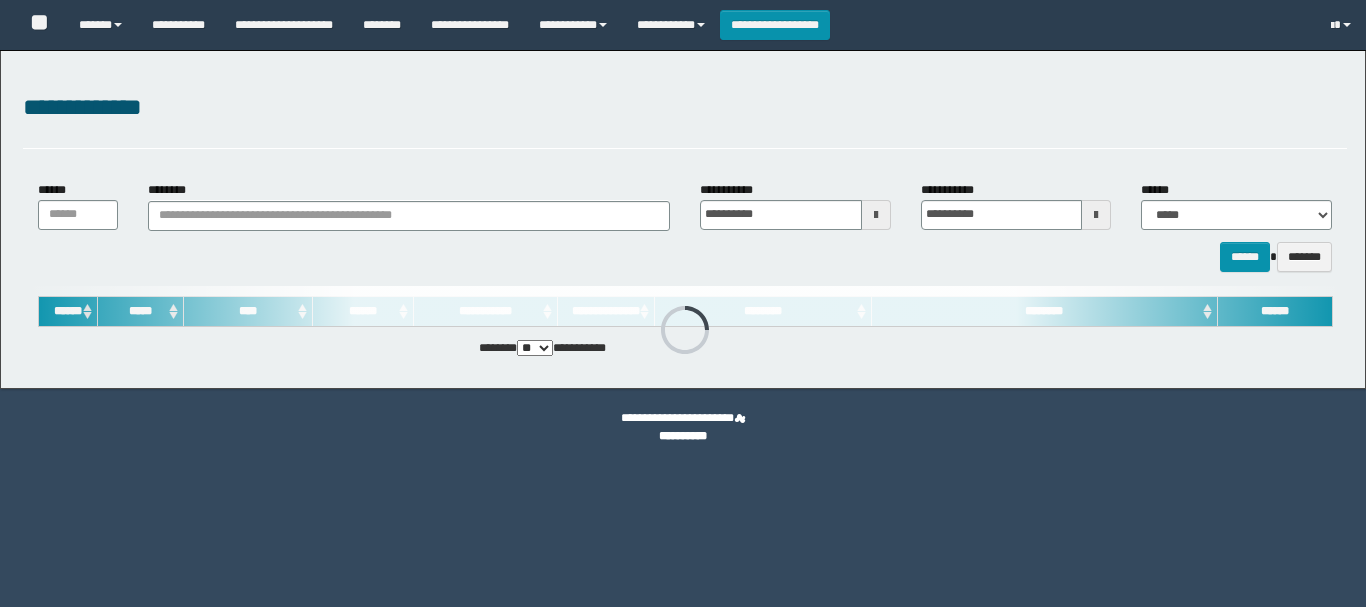 scroll, scrollTop: 0, scrollLeft: 0, axis: both 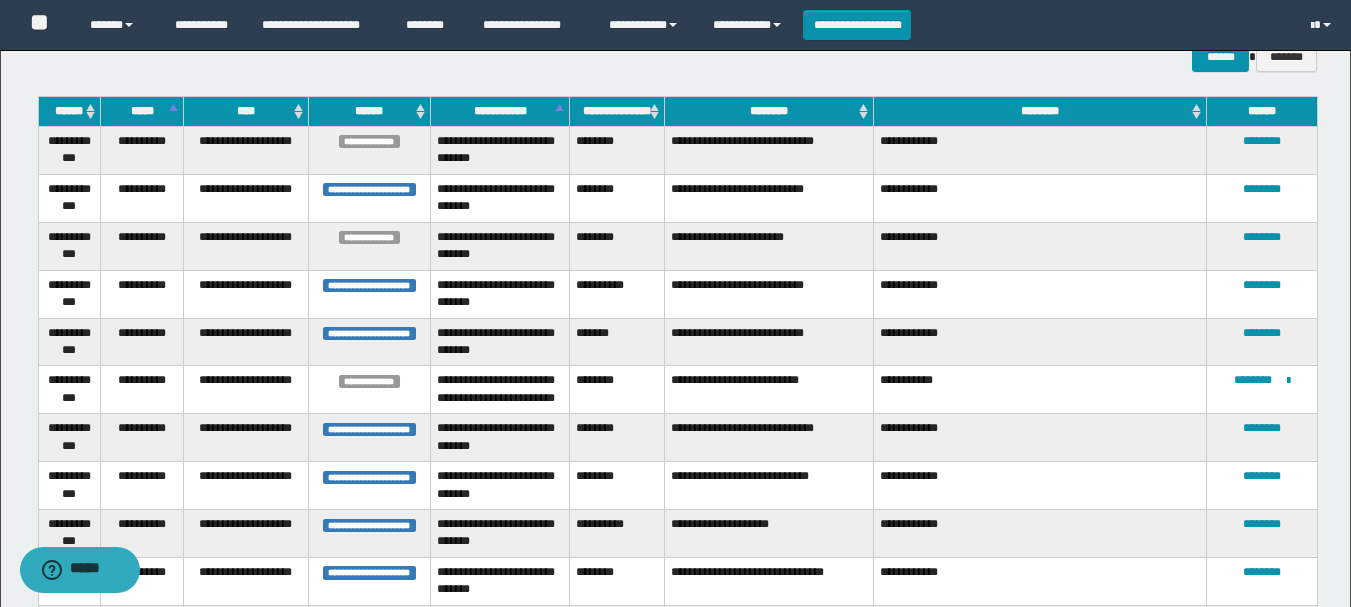 click on "**********" at bounding box center [500, 111] 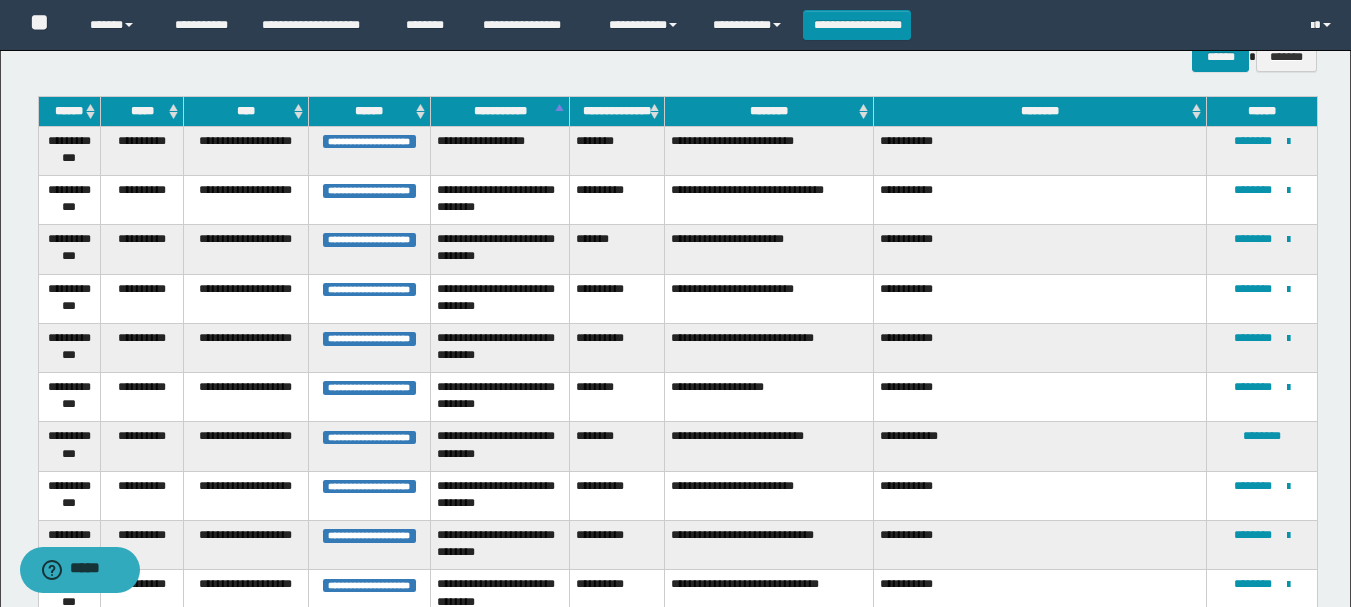 click on "**********" at bounding box center [500, 111] 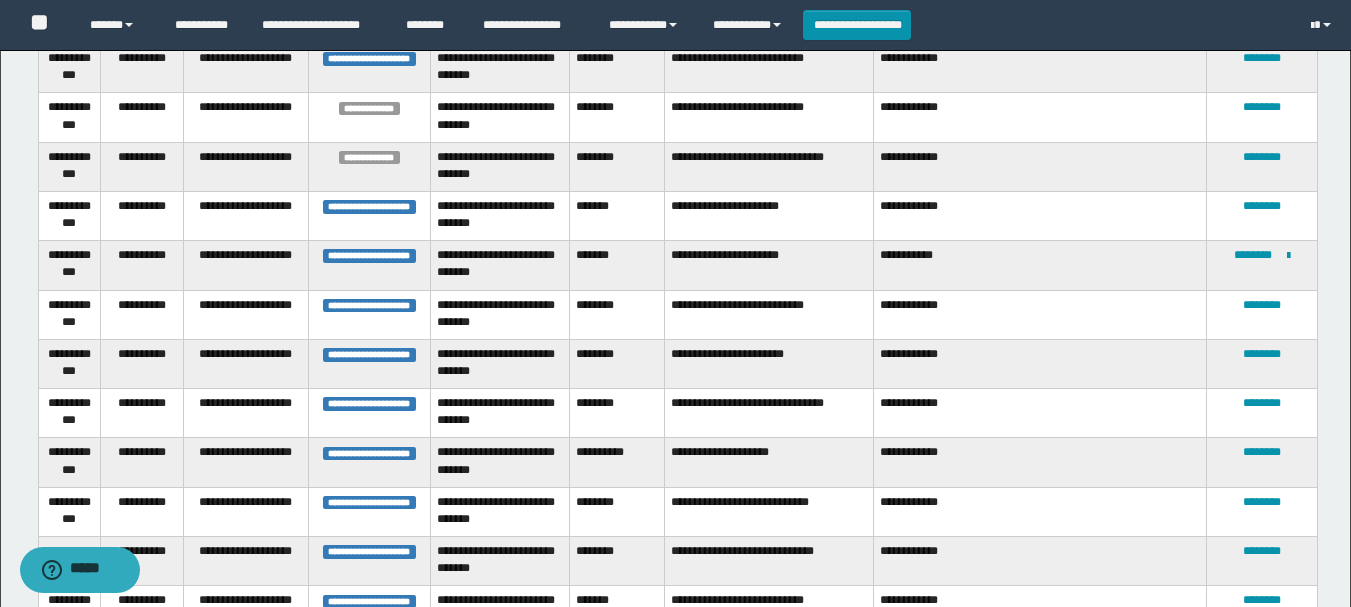 scroll, scrollTop: 477, scrollLeft: 0, axis: vertical 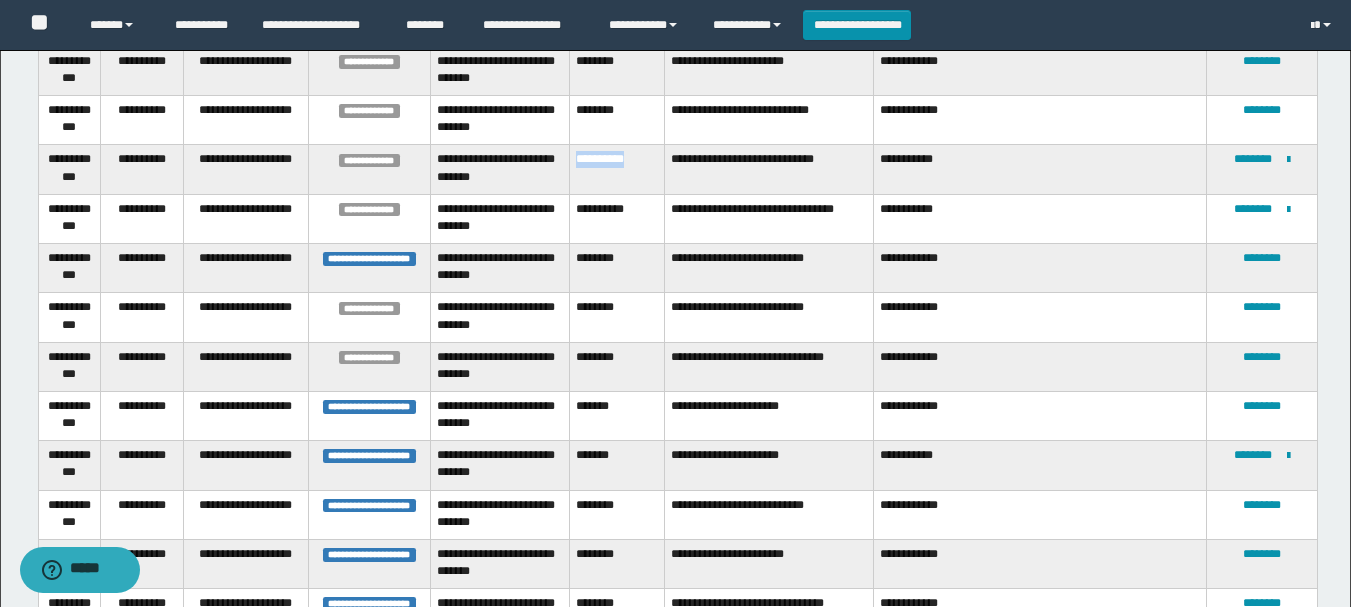 drag, startPoint x: 577, startPoint y: 146, endPoint x: 638, endPoint y: 152, distance: 61.294373 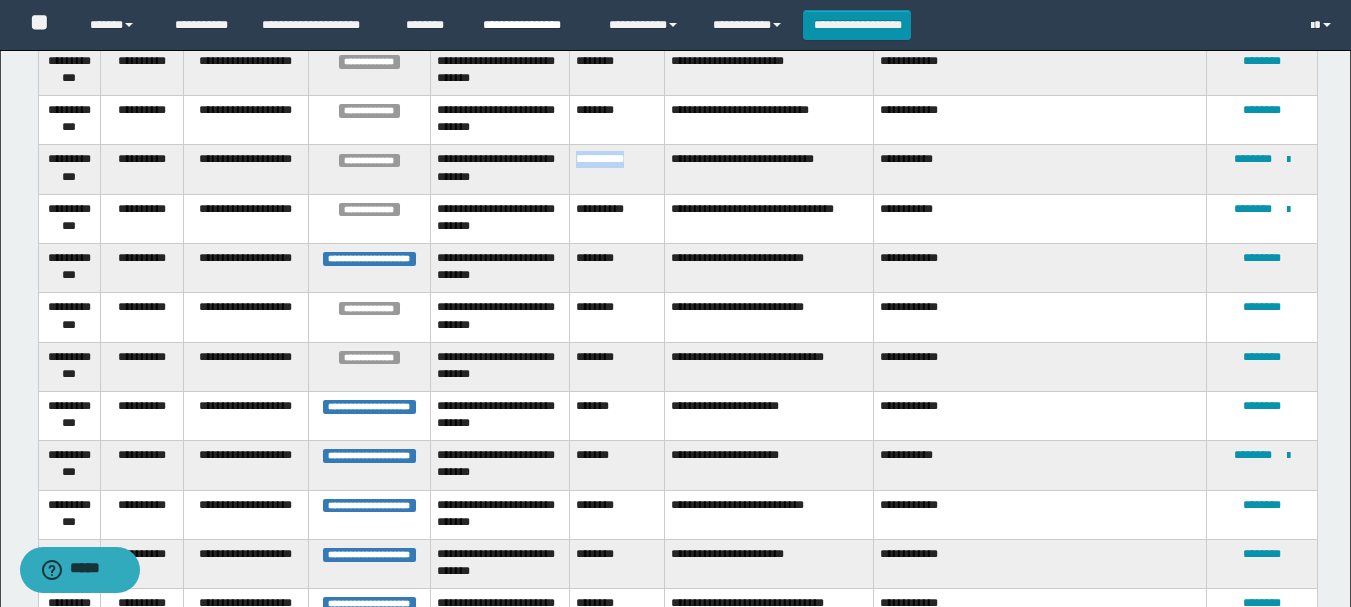 click on "**********" at bounding box center [531, 25] 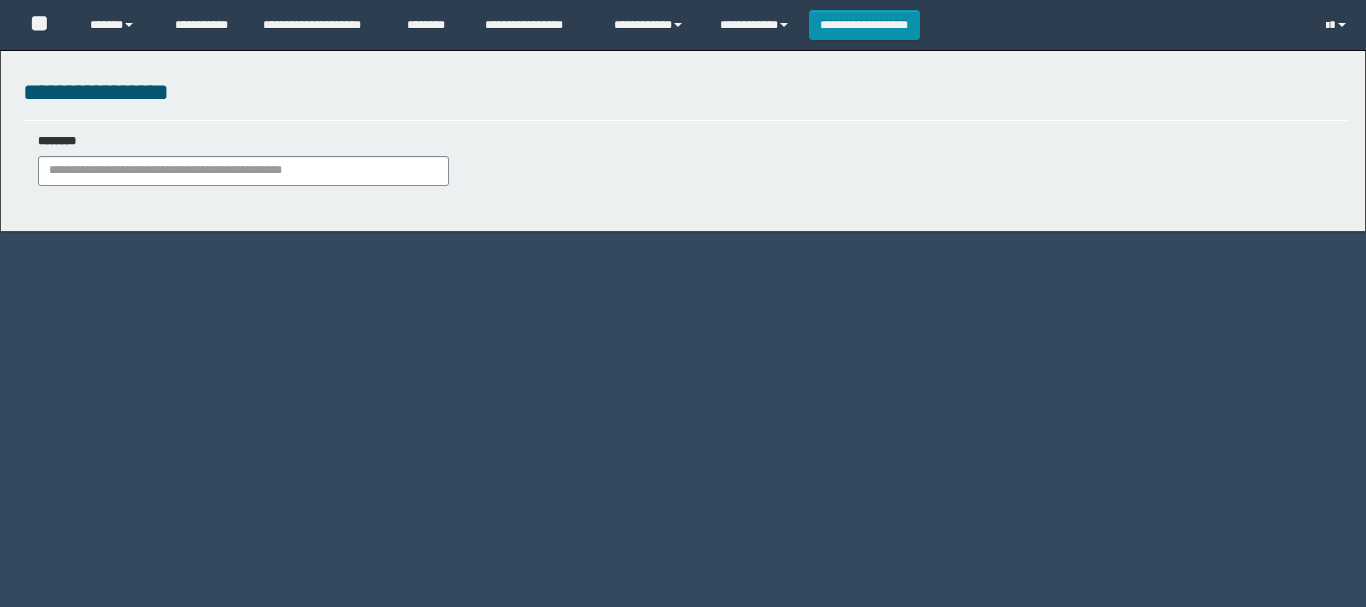 scroll, scrollTop: 0, scrollLeft: 0, axis: both 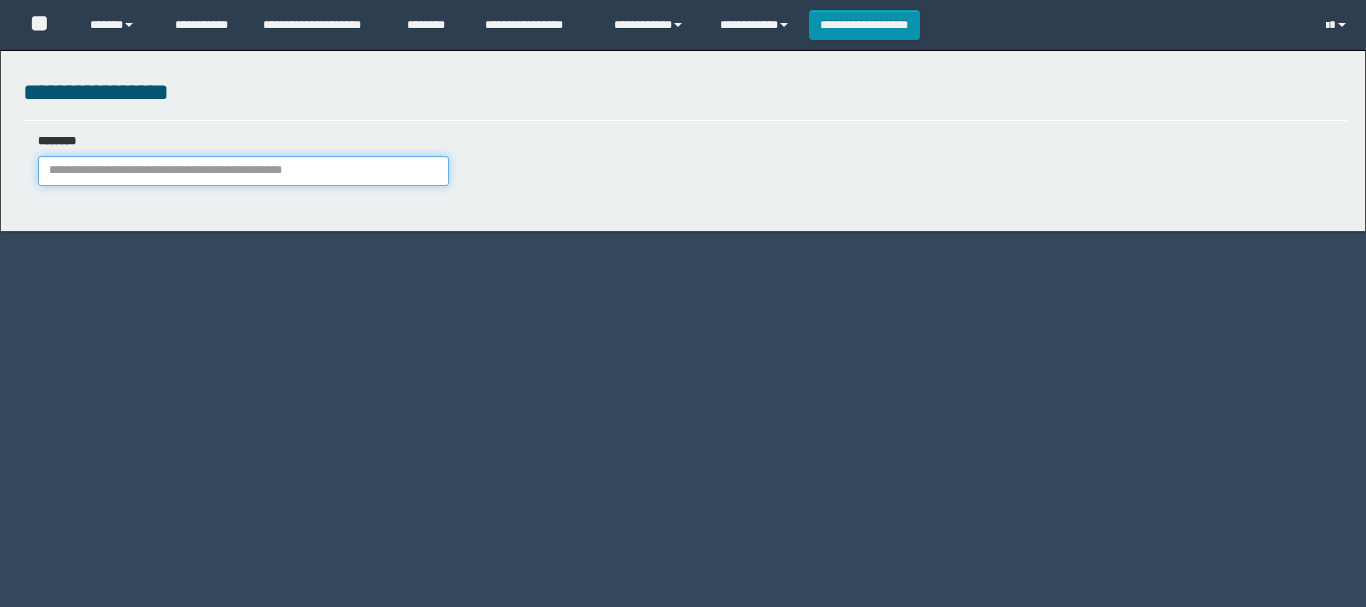 click on "********" at bounding box center [243, 171] 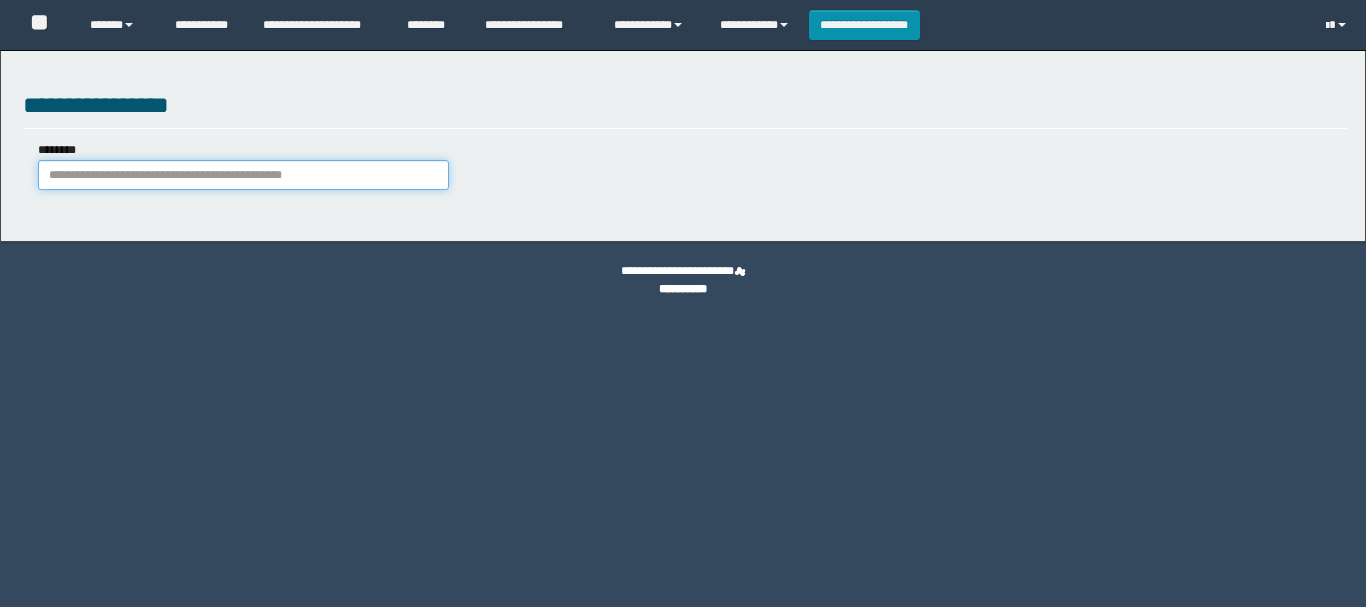 paste on "**********" 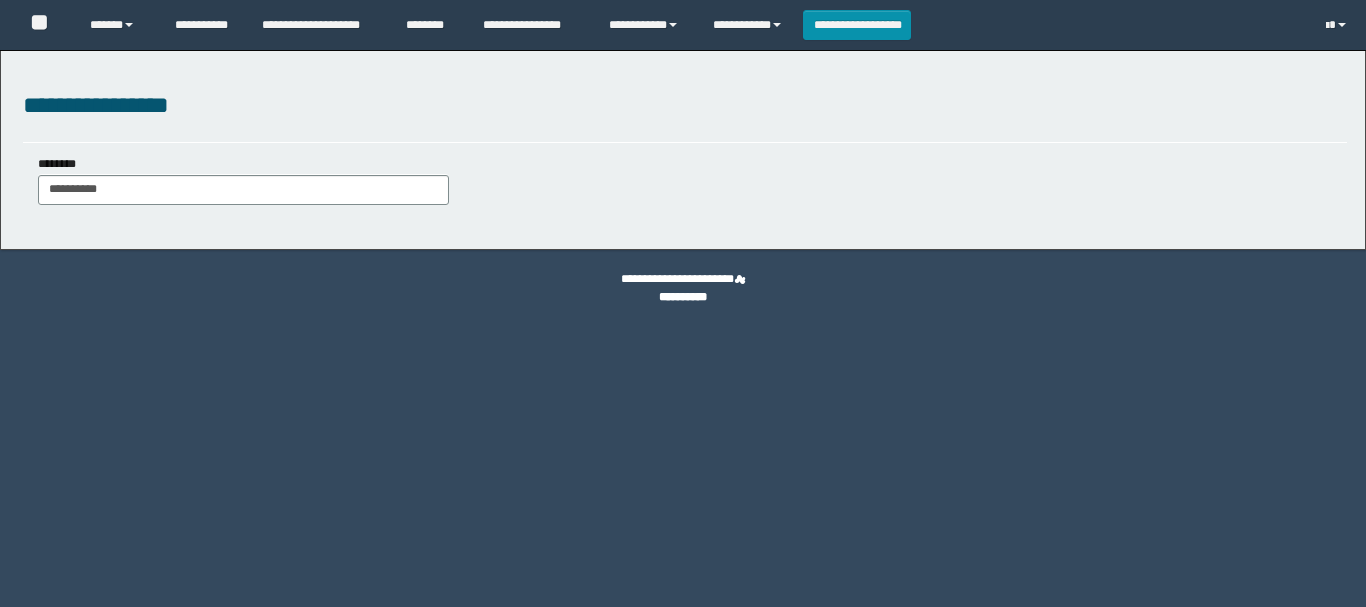 scroll, scrollTop: 0, scrollLeft: 0, axis: both 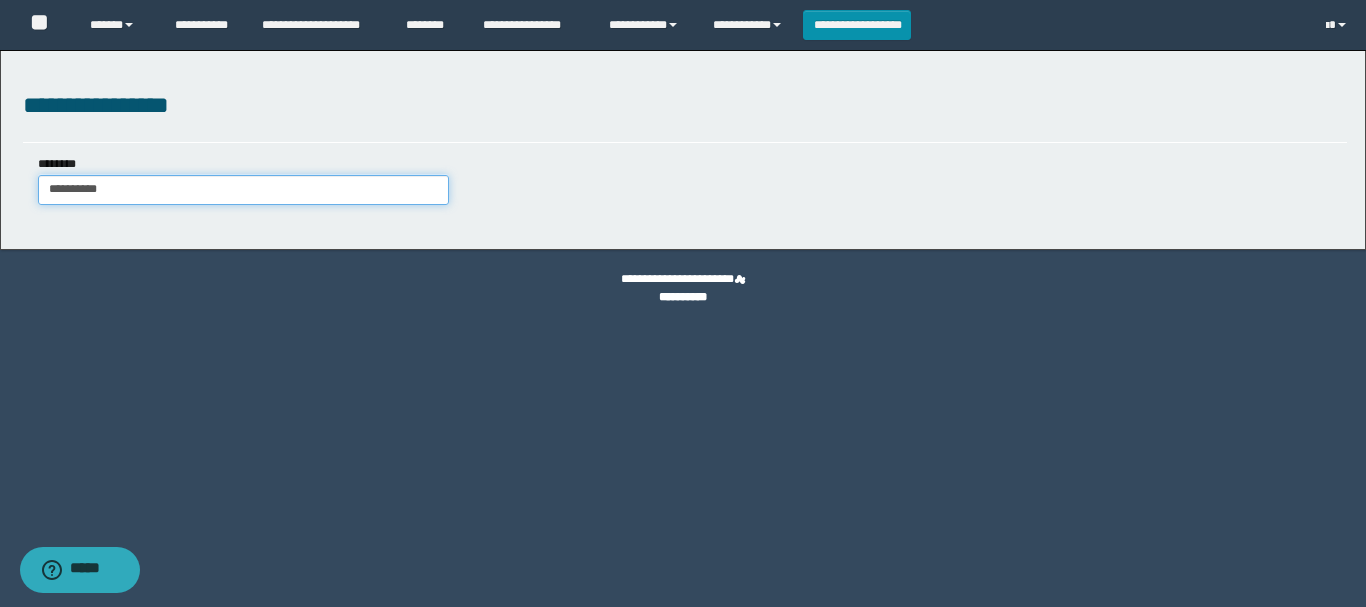 drag, startPoint x: 48, startPoint y: 195, endPoint x: 53, endPoint y: 261, distance: 66.189125 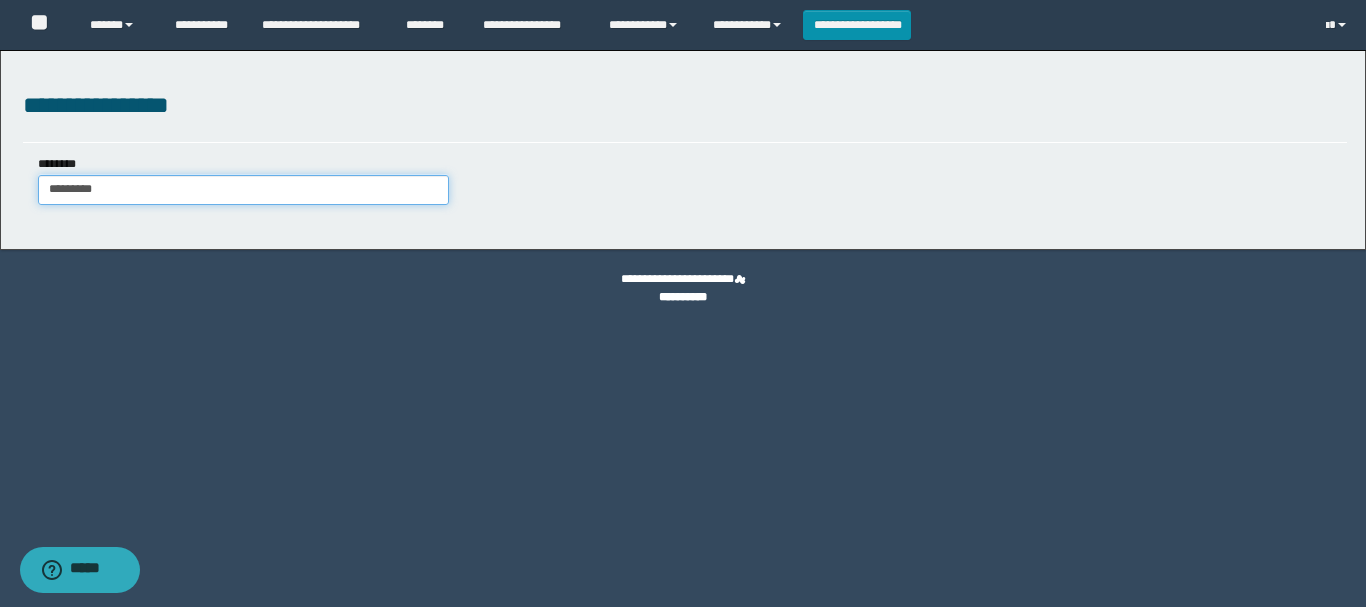 type on "*********" 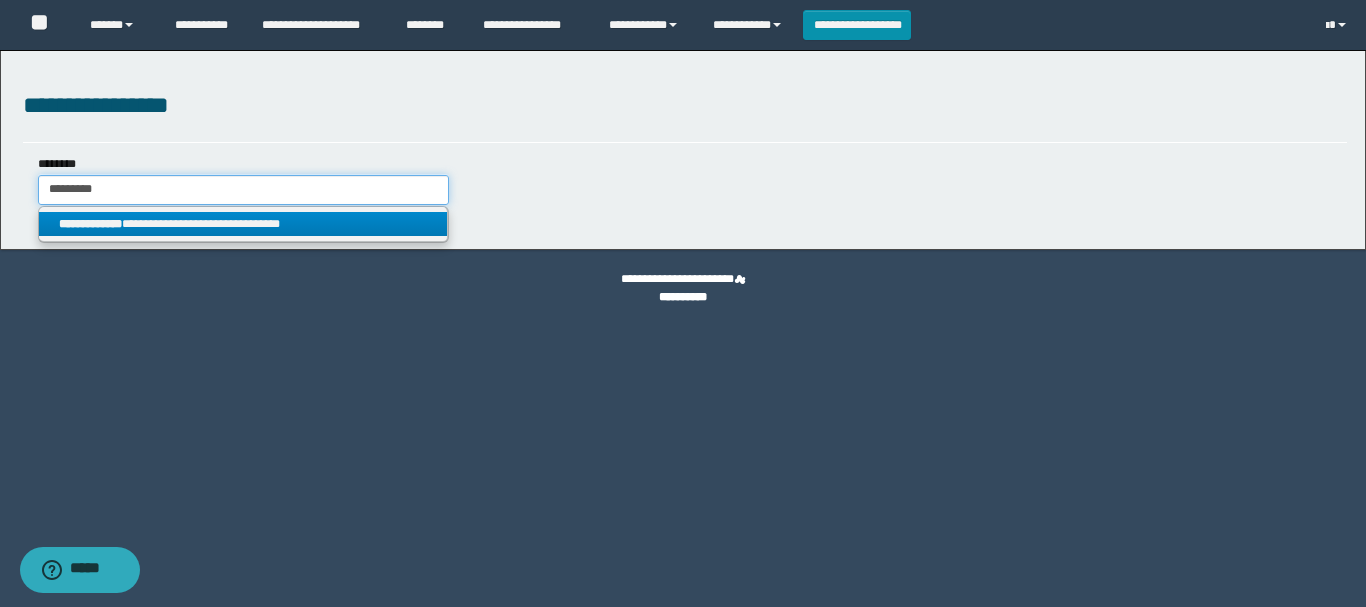 type on "*********" 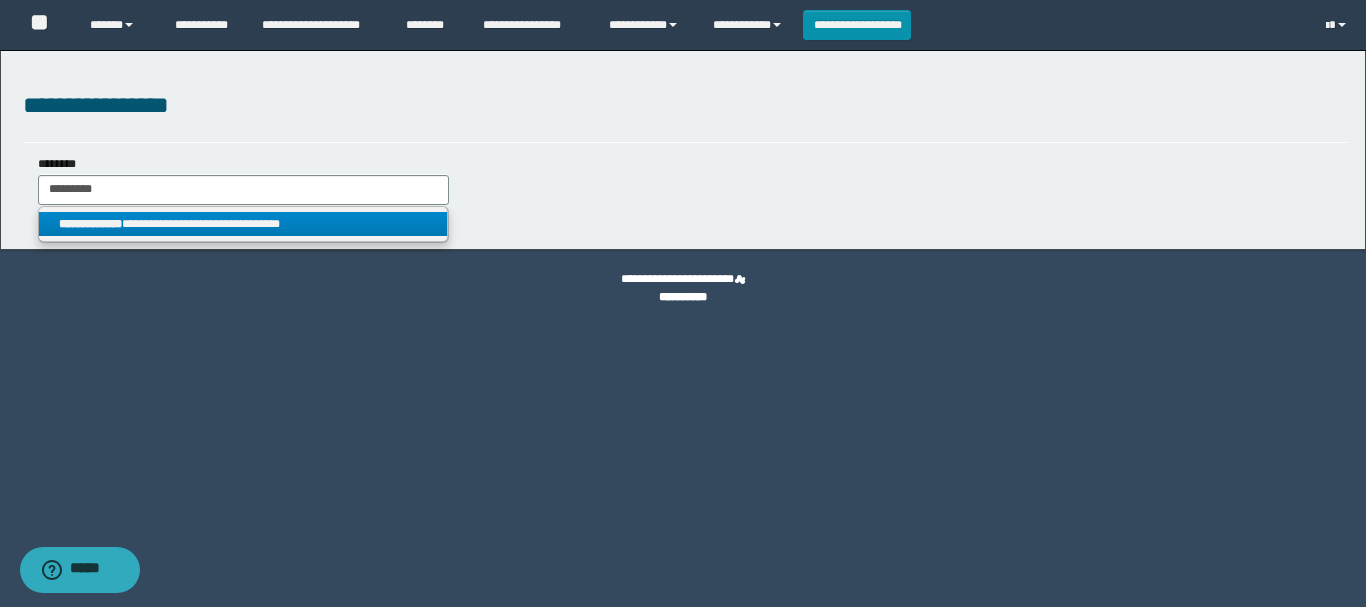 click on "**********" at bounding box center [243, 224] 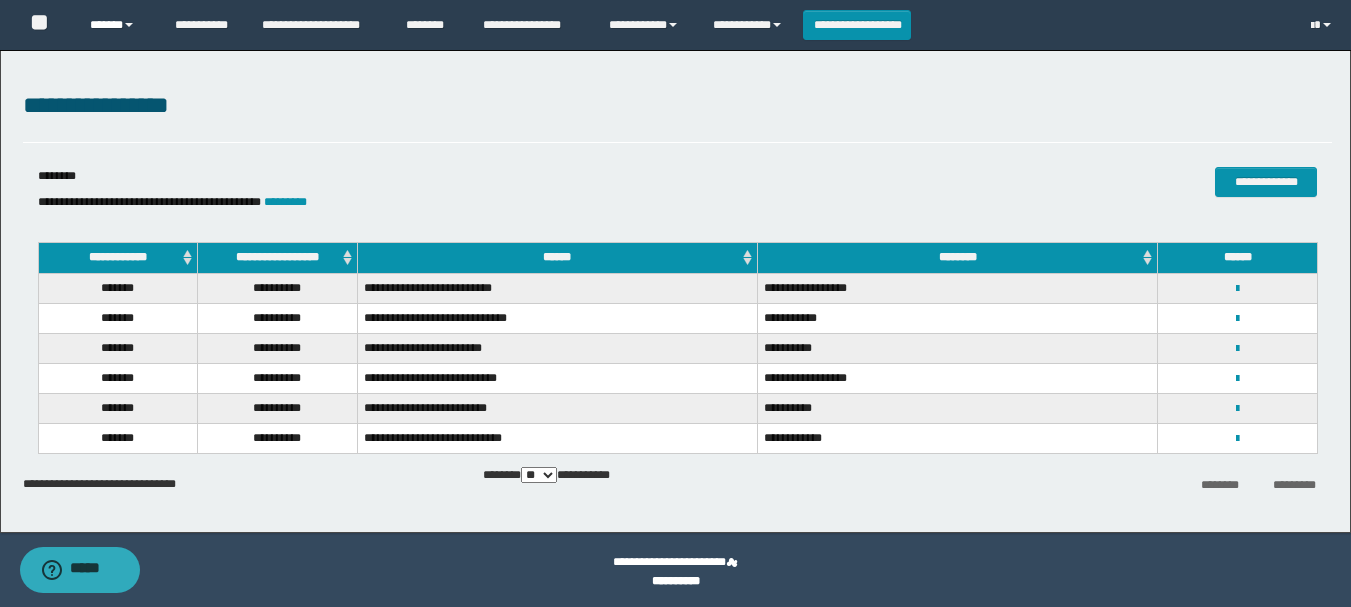 click on "******" at bounding box center [117, 25] 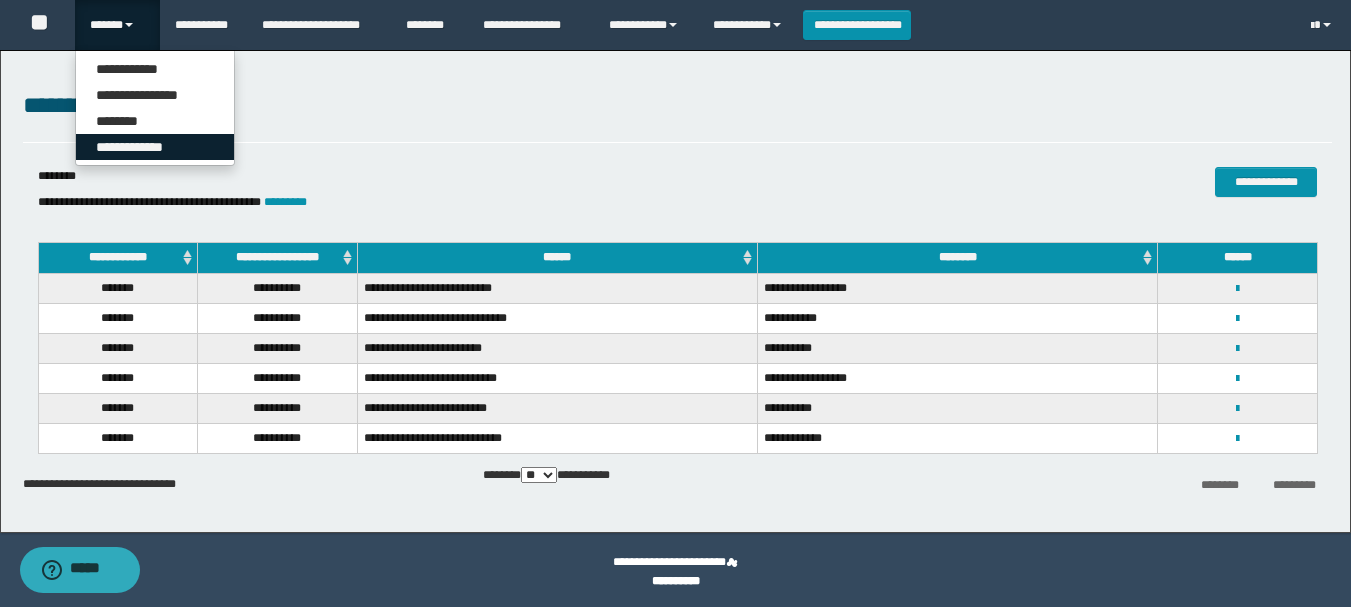 click on "**********" at bounding box center (155, 147) 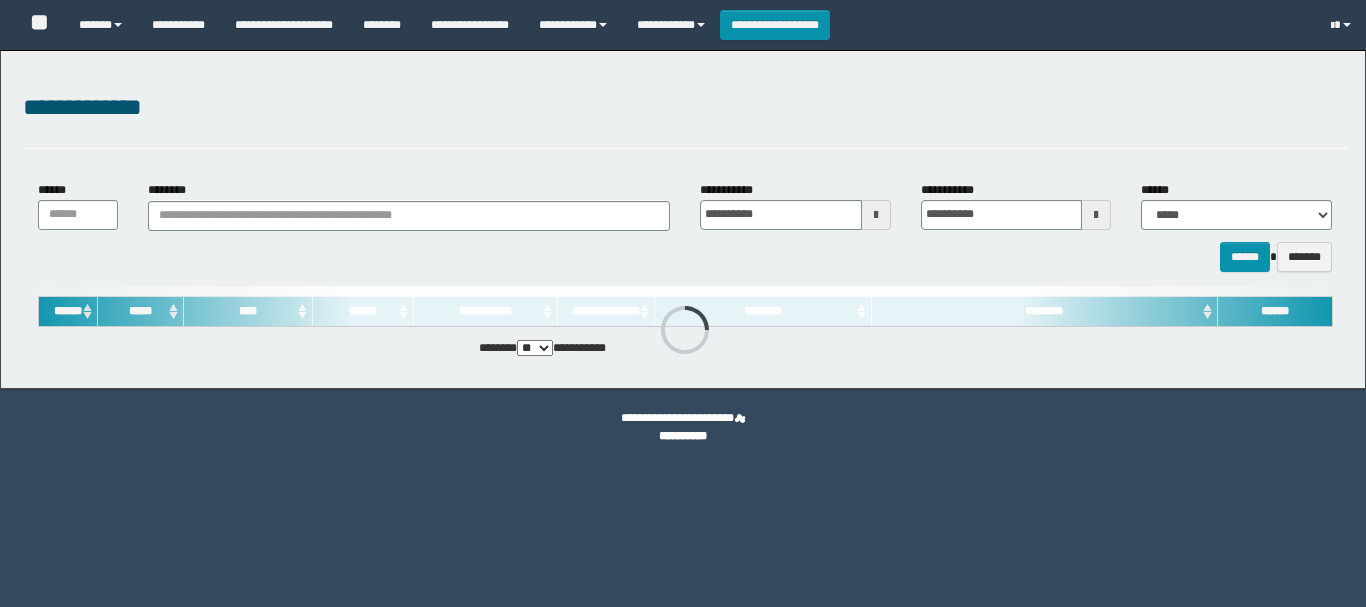 scroll, scrollTop: 0, scrollLeft: 0, axis: both 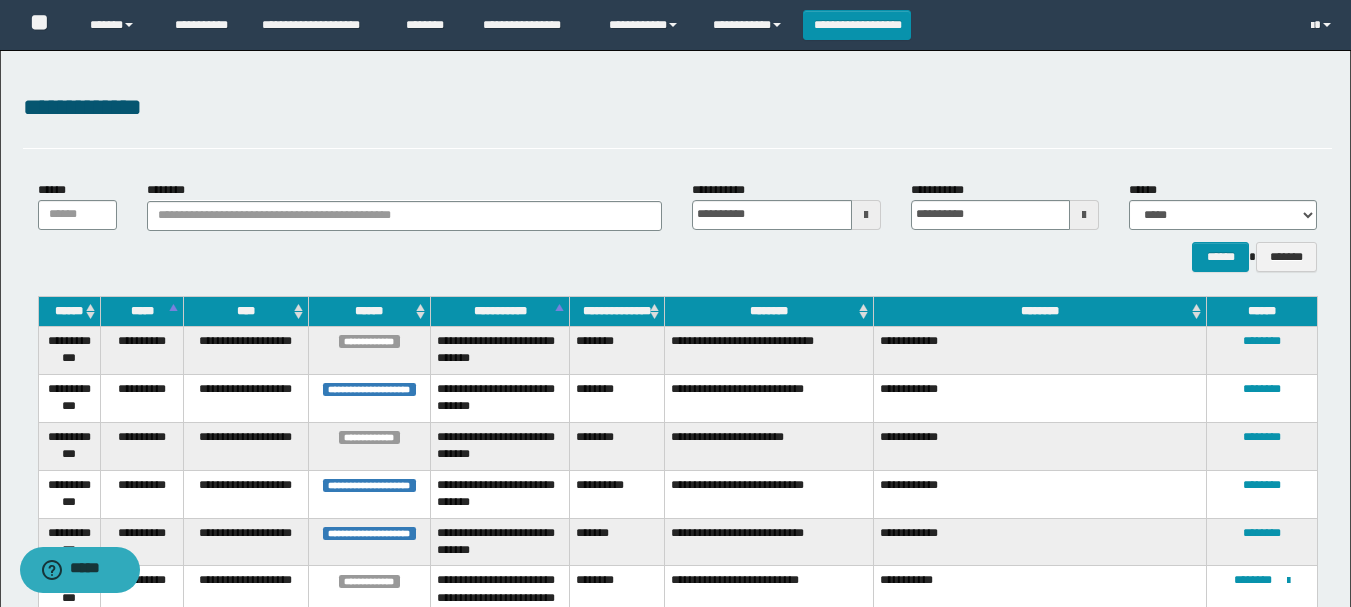 click on "********" at bounding box center [769, 311] 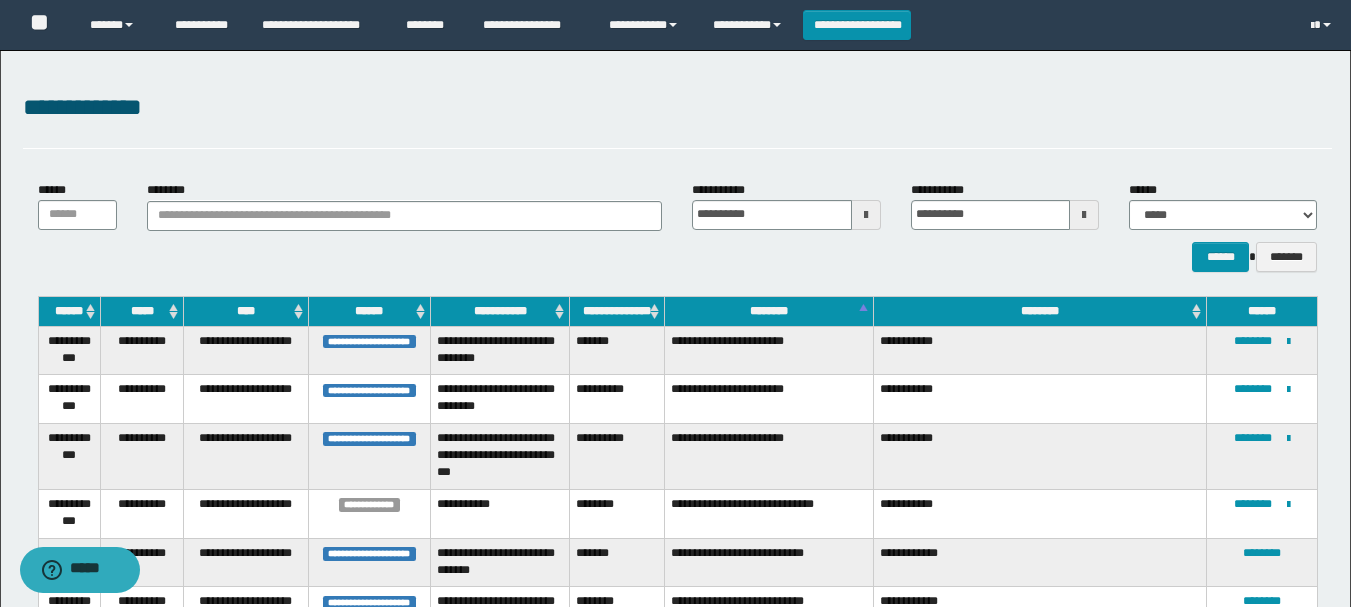 click on "**********" at bounding box center (500, 311) 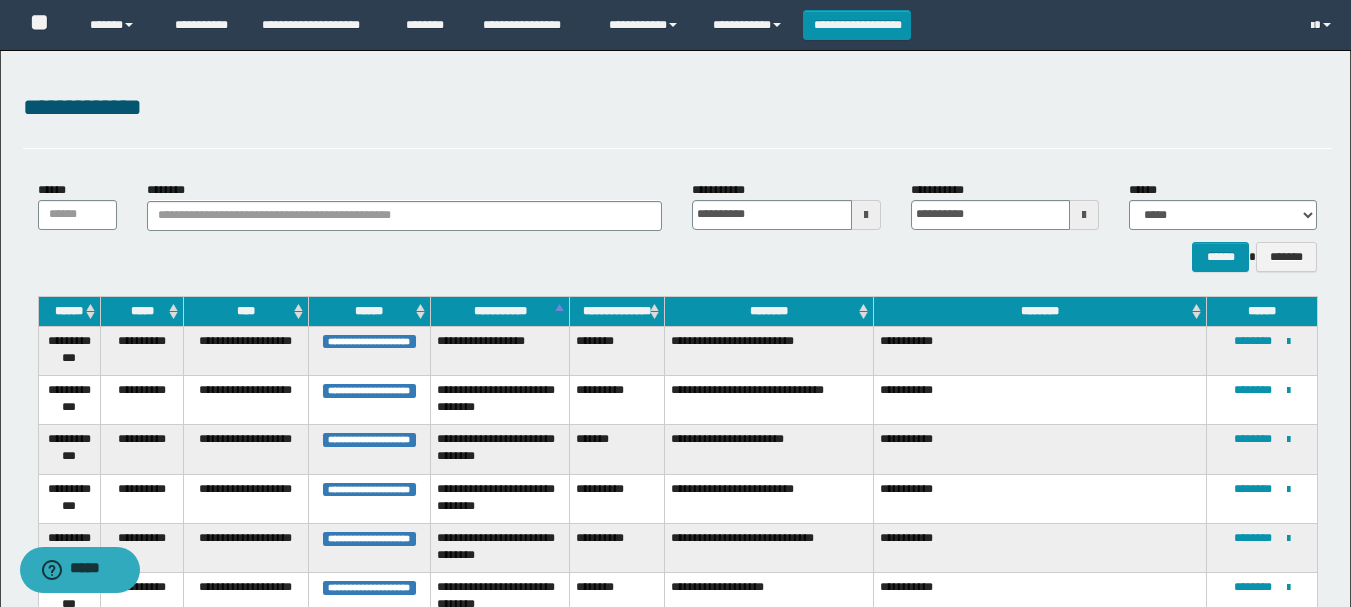 click on "**********" at bounding box center (500, 311) 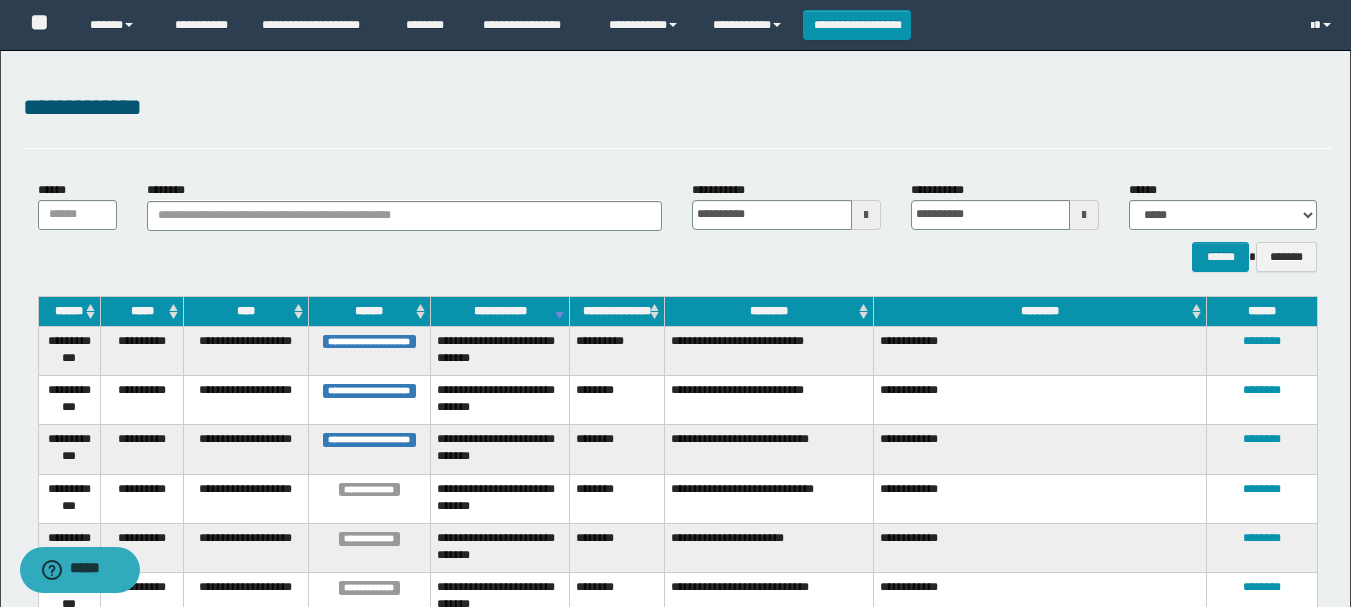 scroll, scrollTop: 200, scrollLeft: 0, axis: vertical 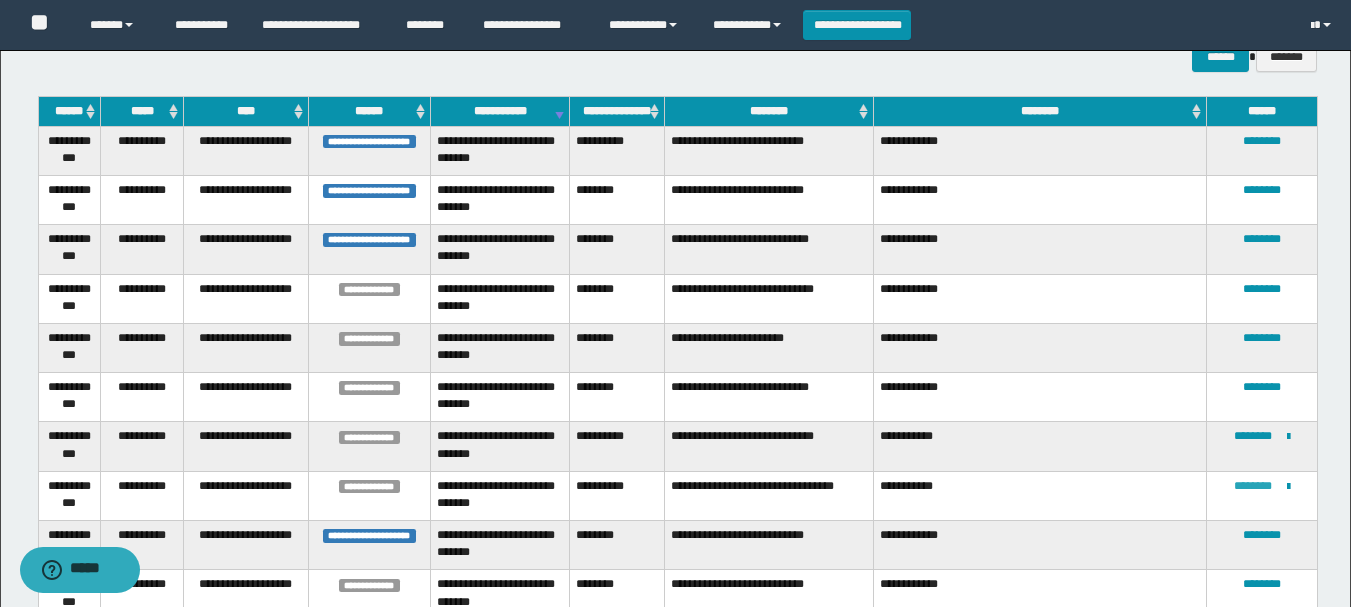 click on "********" at bounding box center [1253, 486] 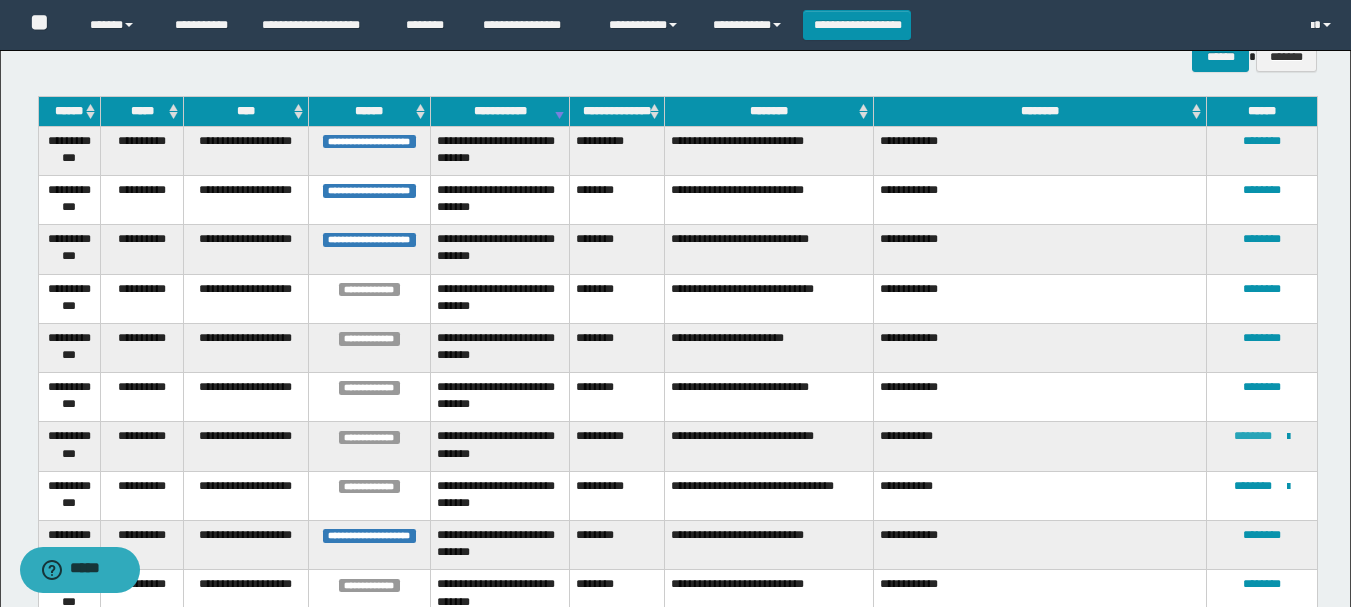 click on "********" at bounding box center [1253, 436] 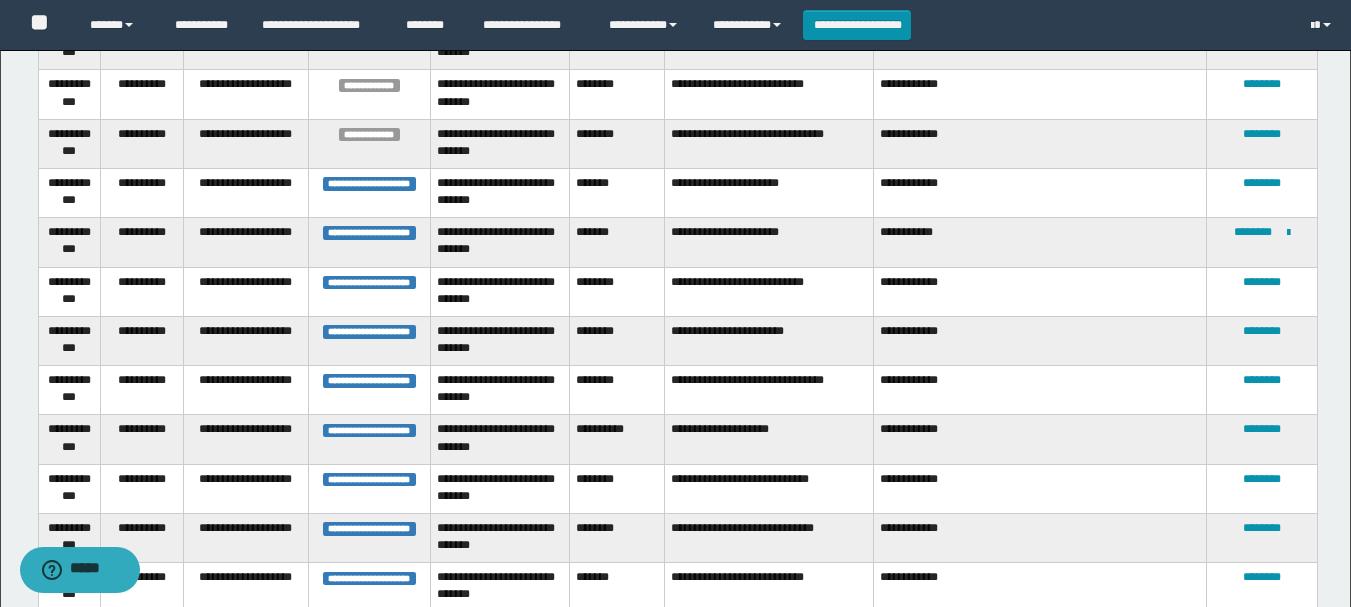 scroll, scrollTop: 800, scrollLeft: 0, axis: vertical 